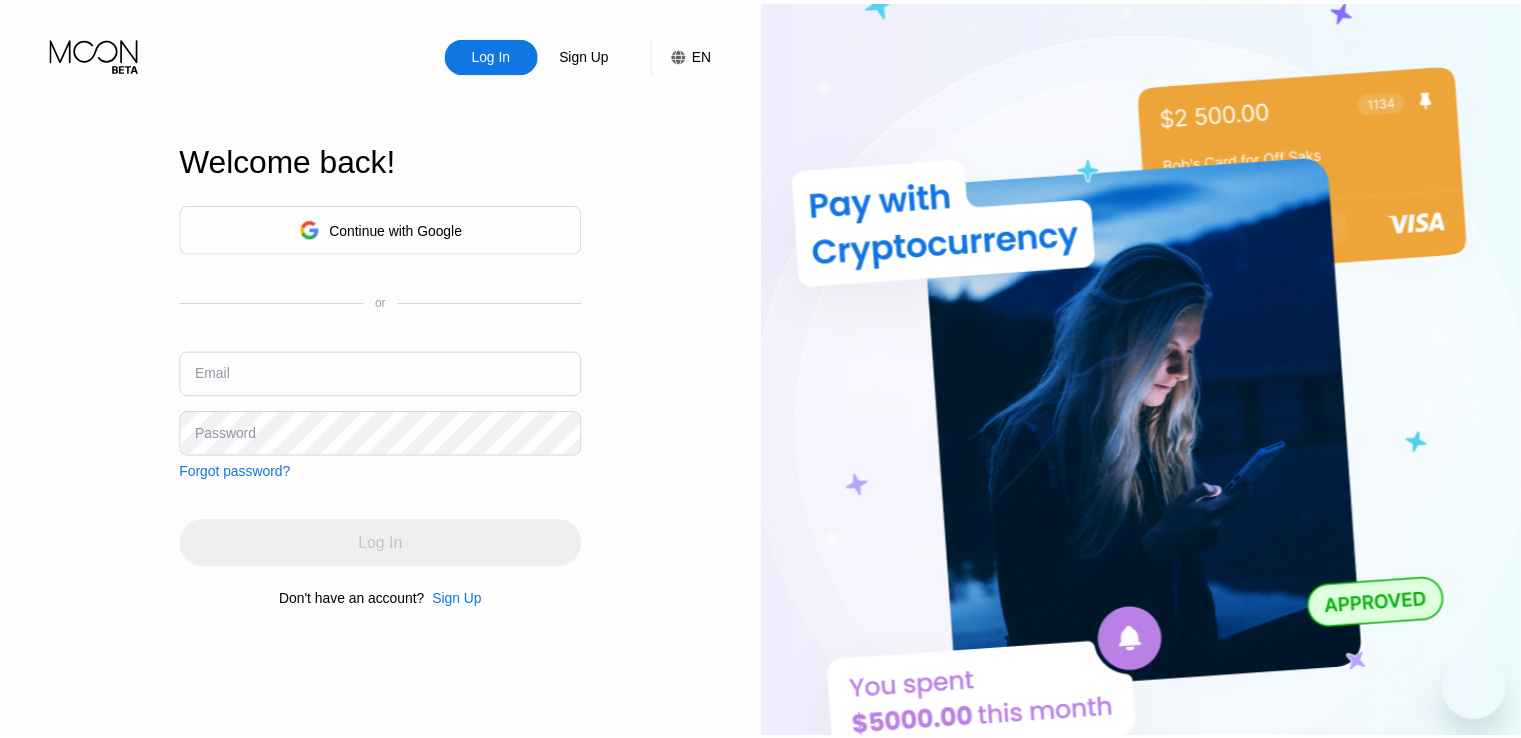 scroll, scrollTop: 0, scrollLeft: 0, axis: both 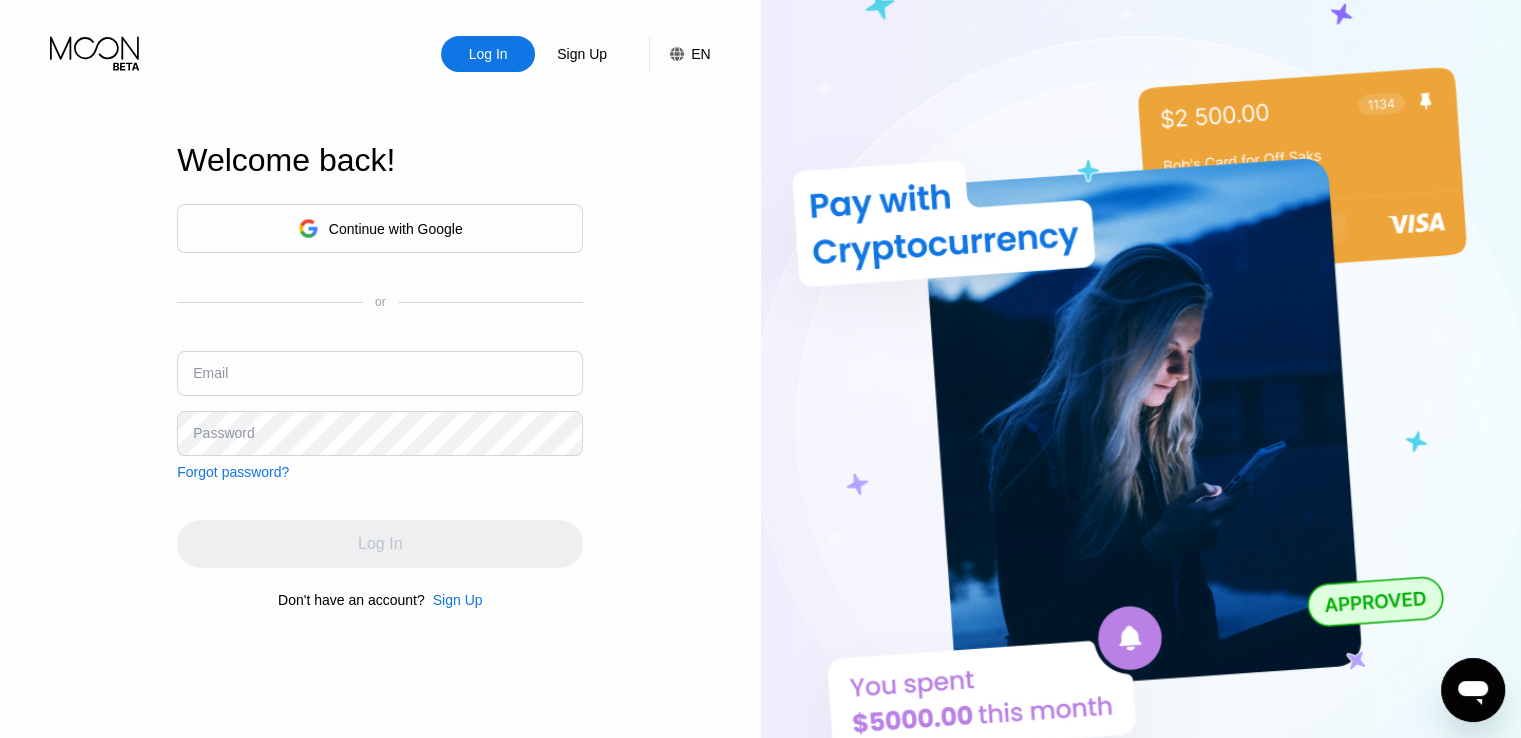 type on "[EMAIL]" 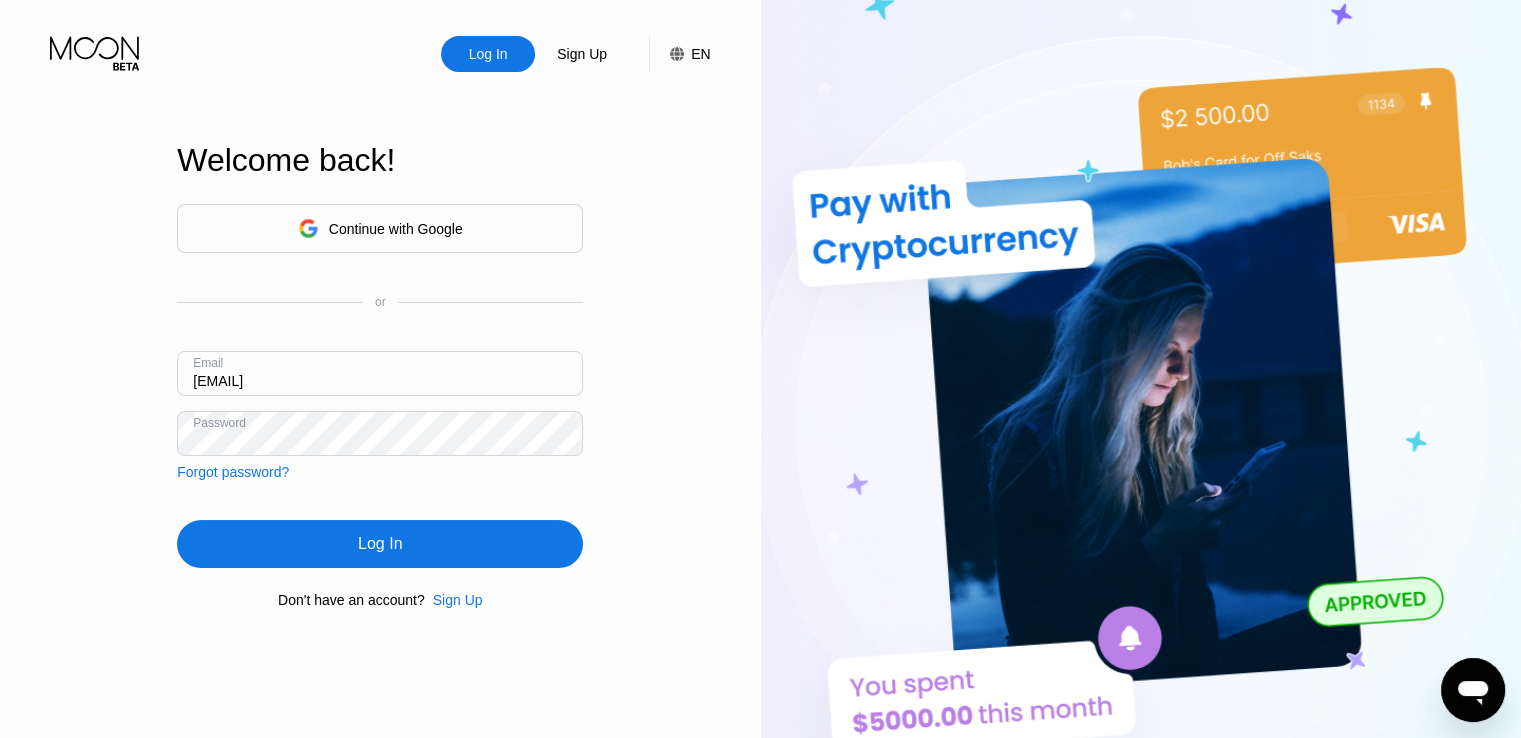click on "Log In Sign Up EN Language English Save Welcome back! Continue with Google or Email [EMAIL] Password Forgot password? Log In Don't have an account? Sign Up" at bounding box center (380, 406) 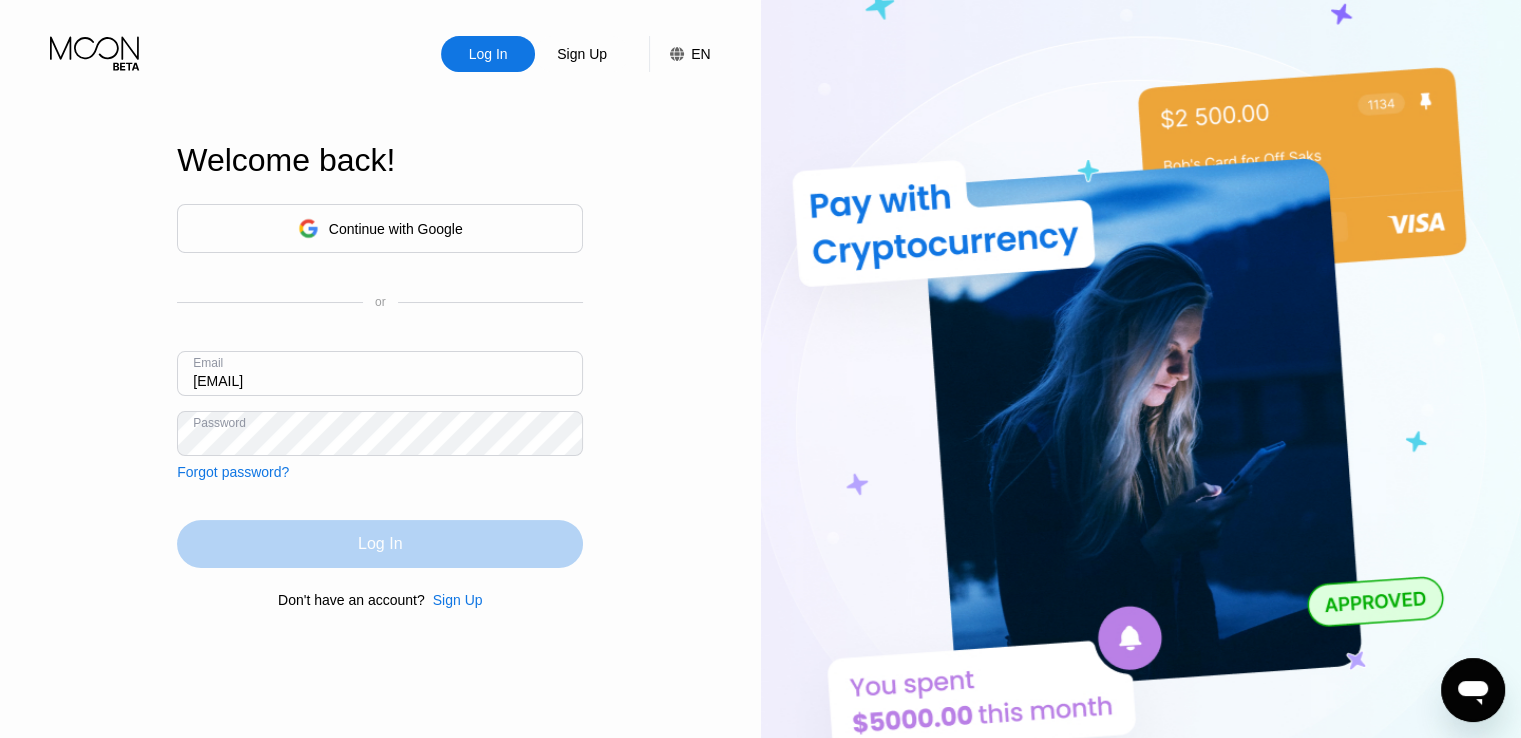 click on "Log In" at bounding box center (380, 544) 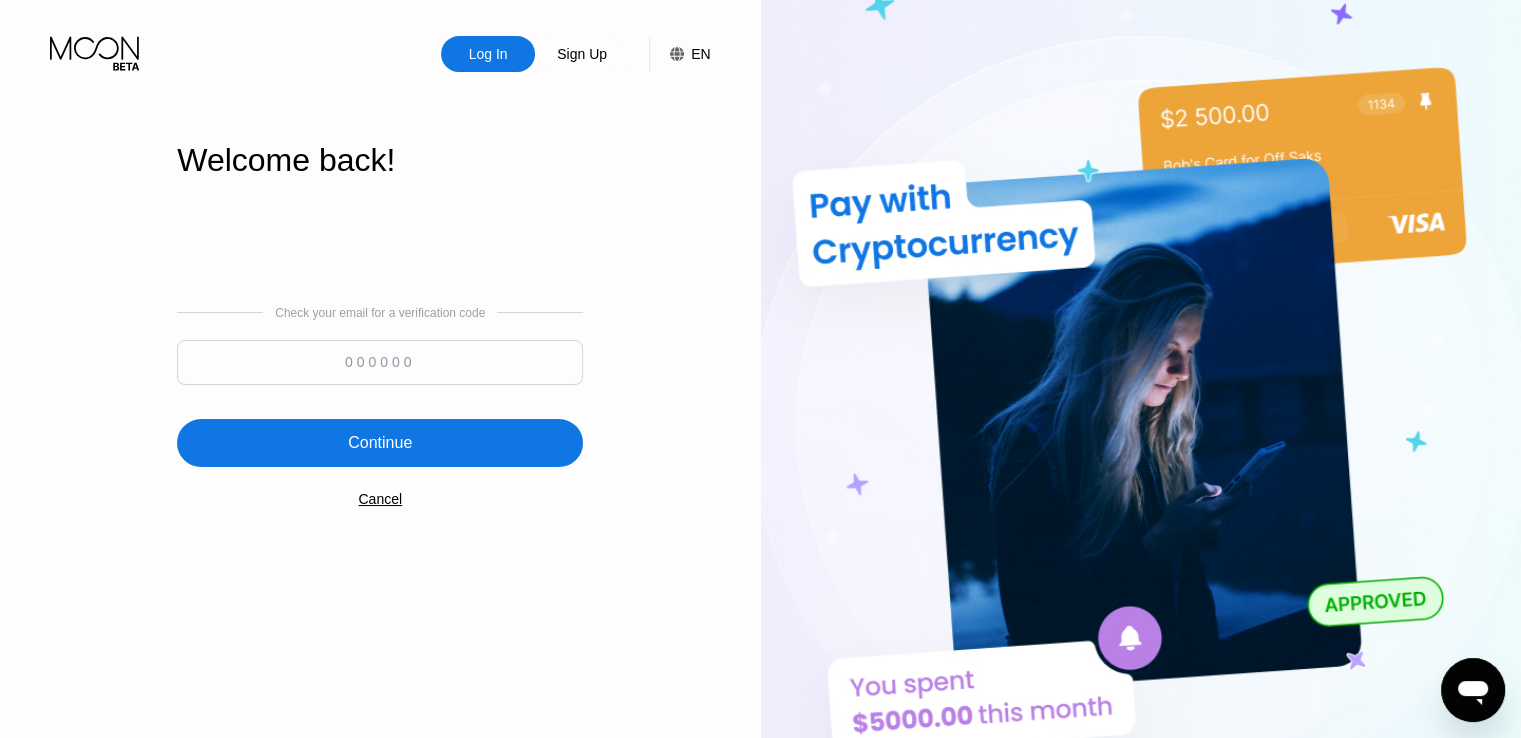 click at bounding box center [380, 362] 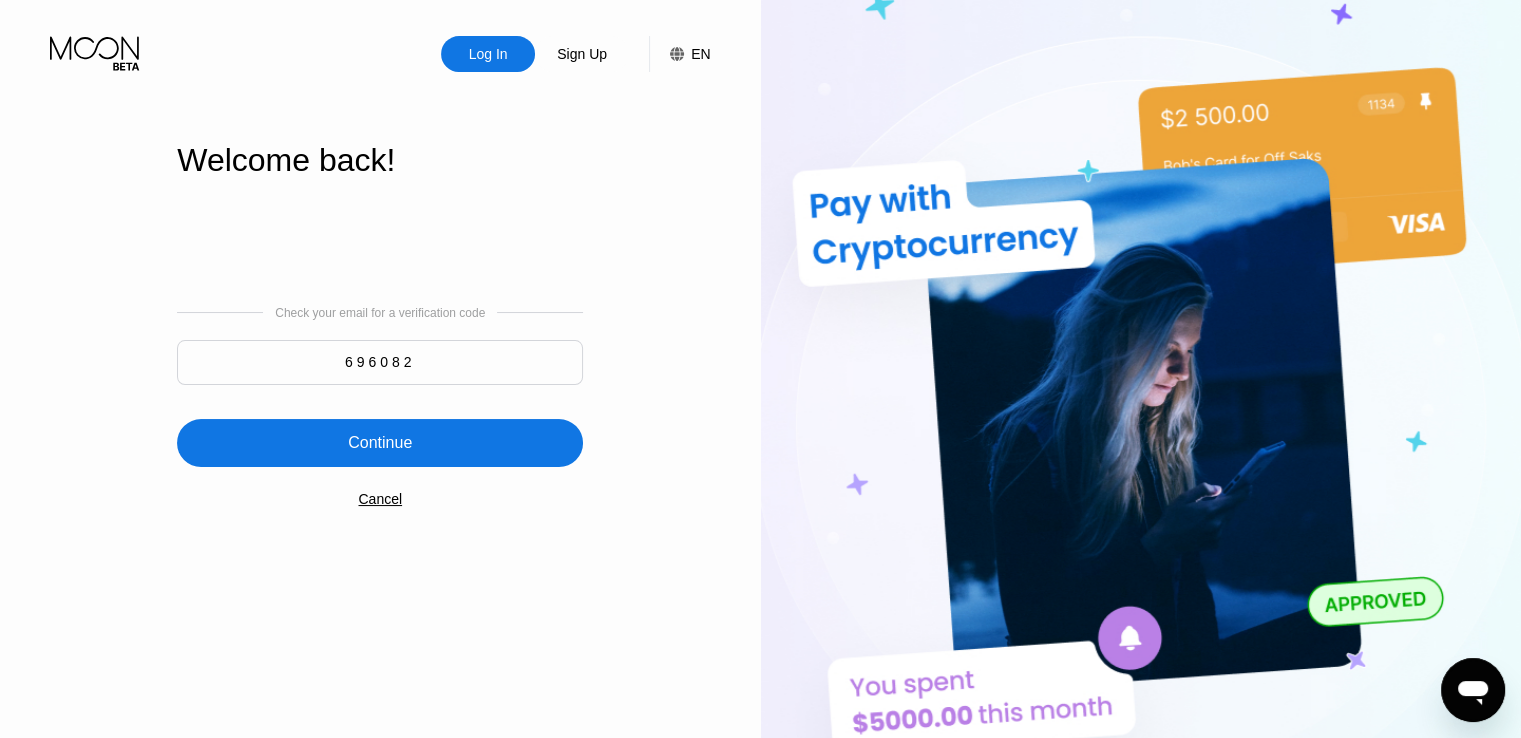 type on "696082" 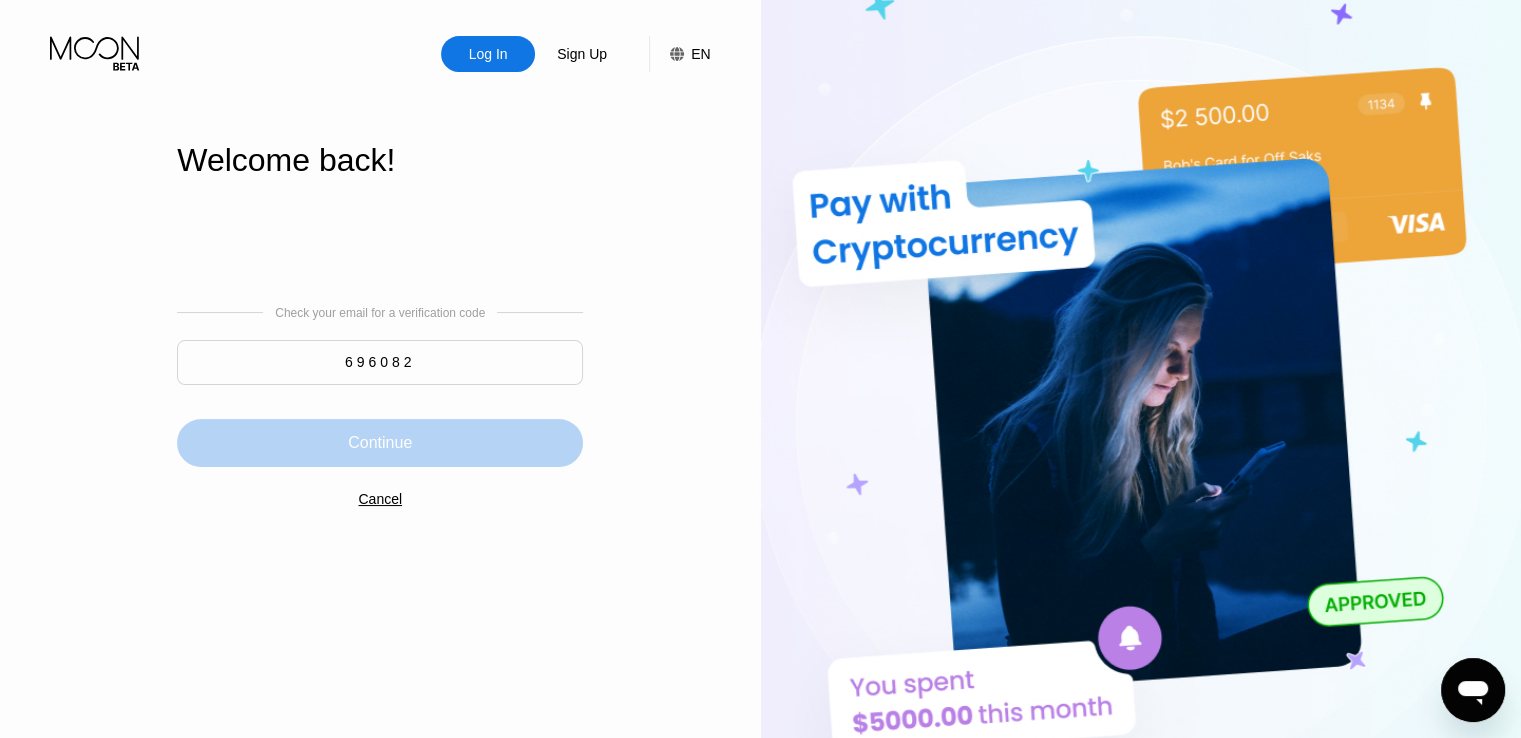 click on "Continue" at bounding box center (380, 443) 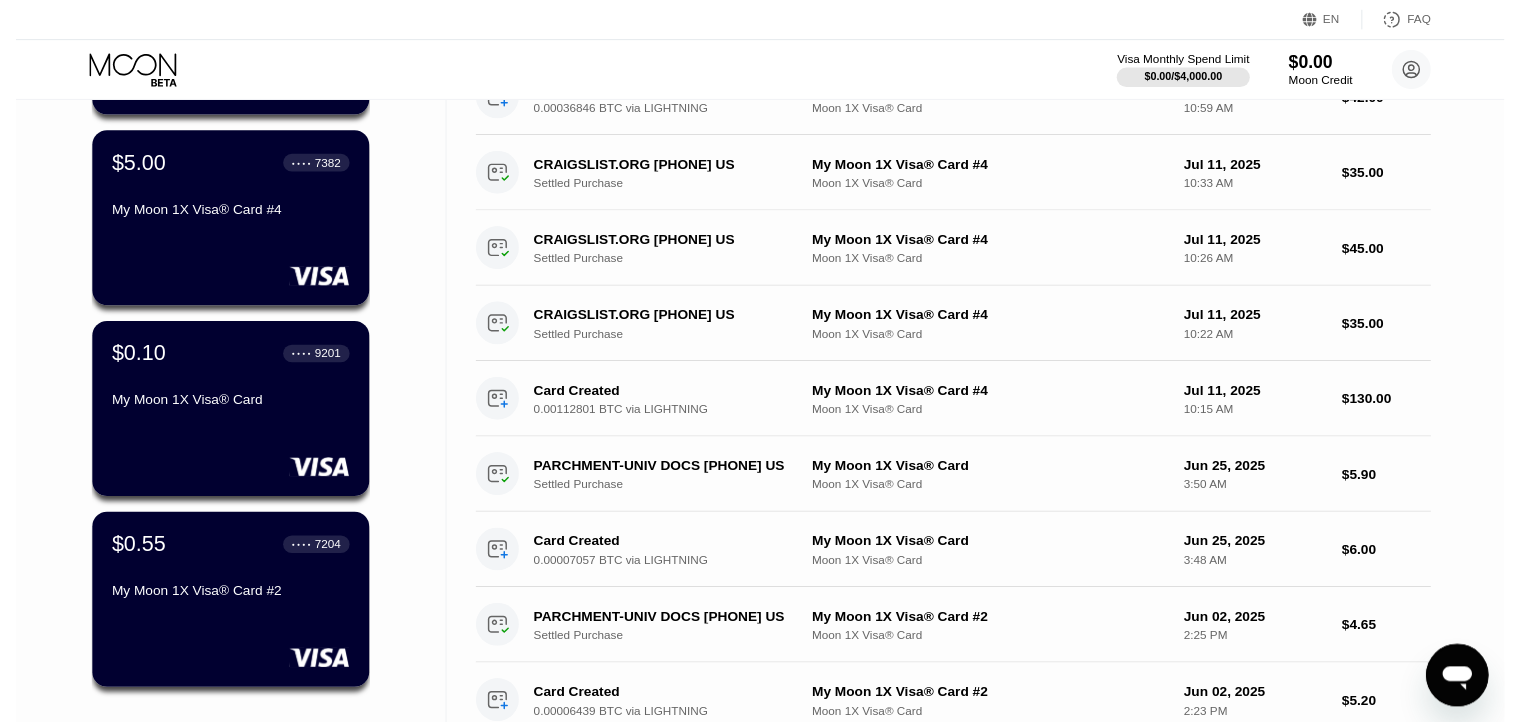 scroll, scrollTop: 0, scrollLeft: 0, axis: both 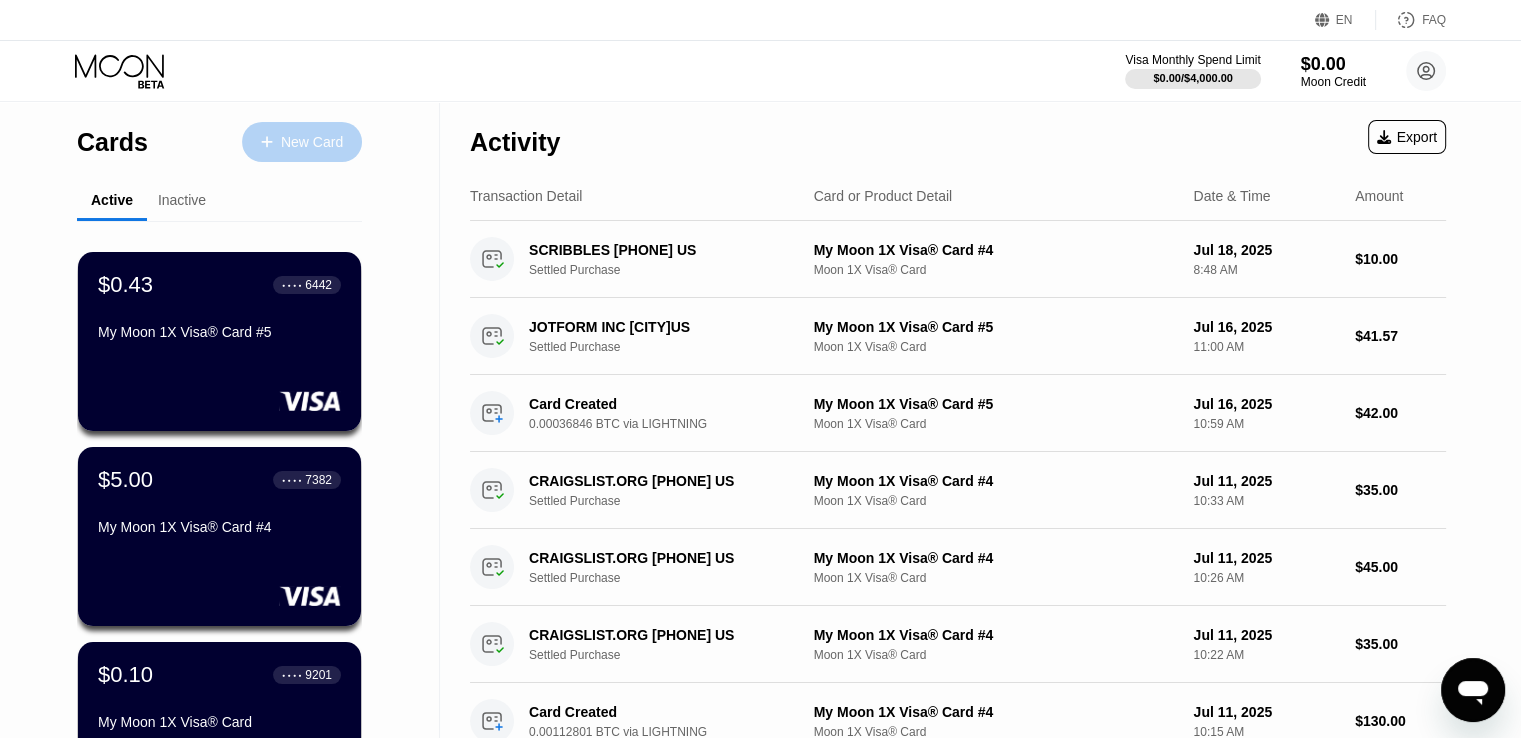 click on "New Card" at bounding box center [312, 142] 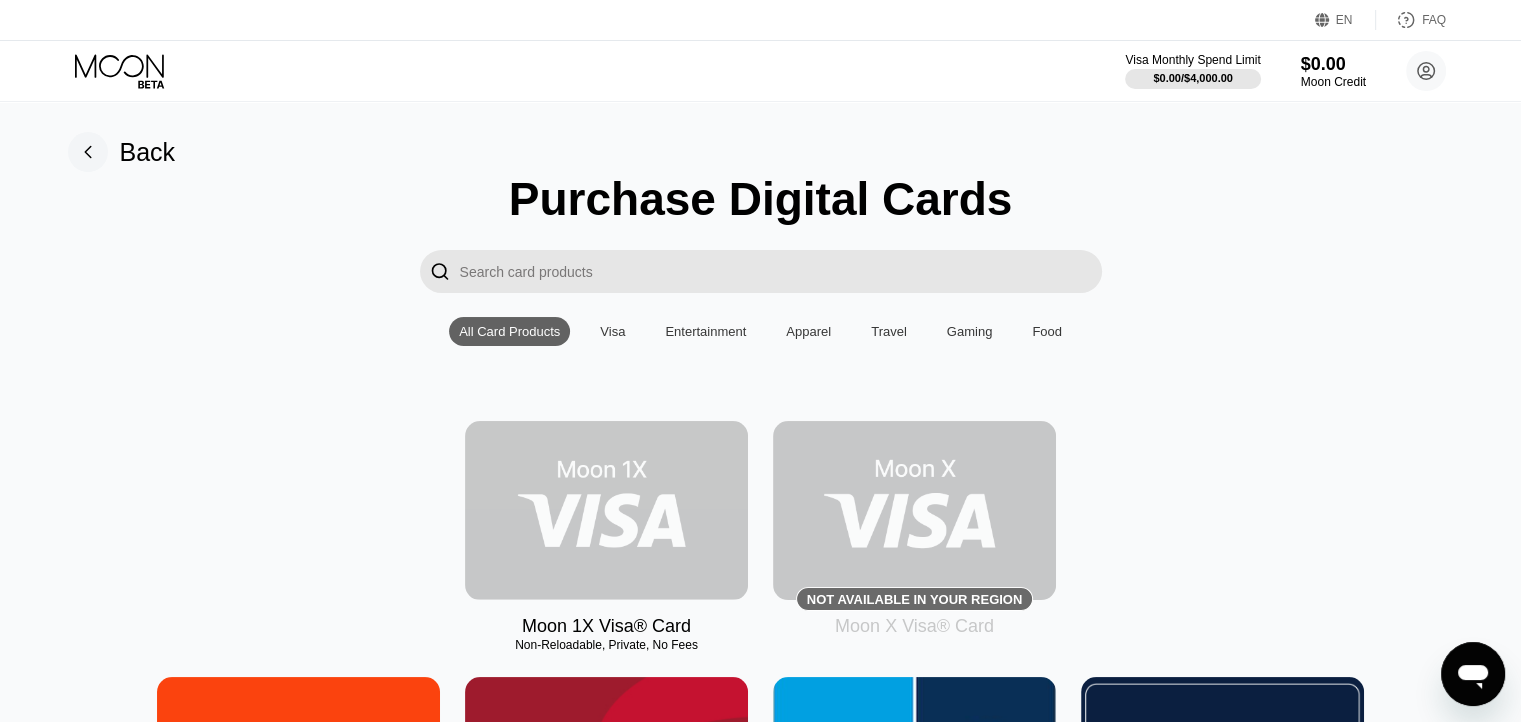 click at bounding box center [606, 510] 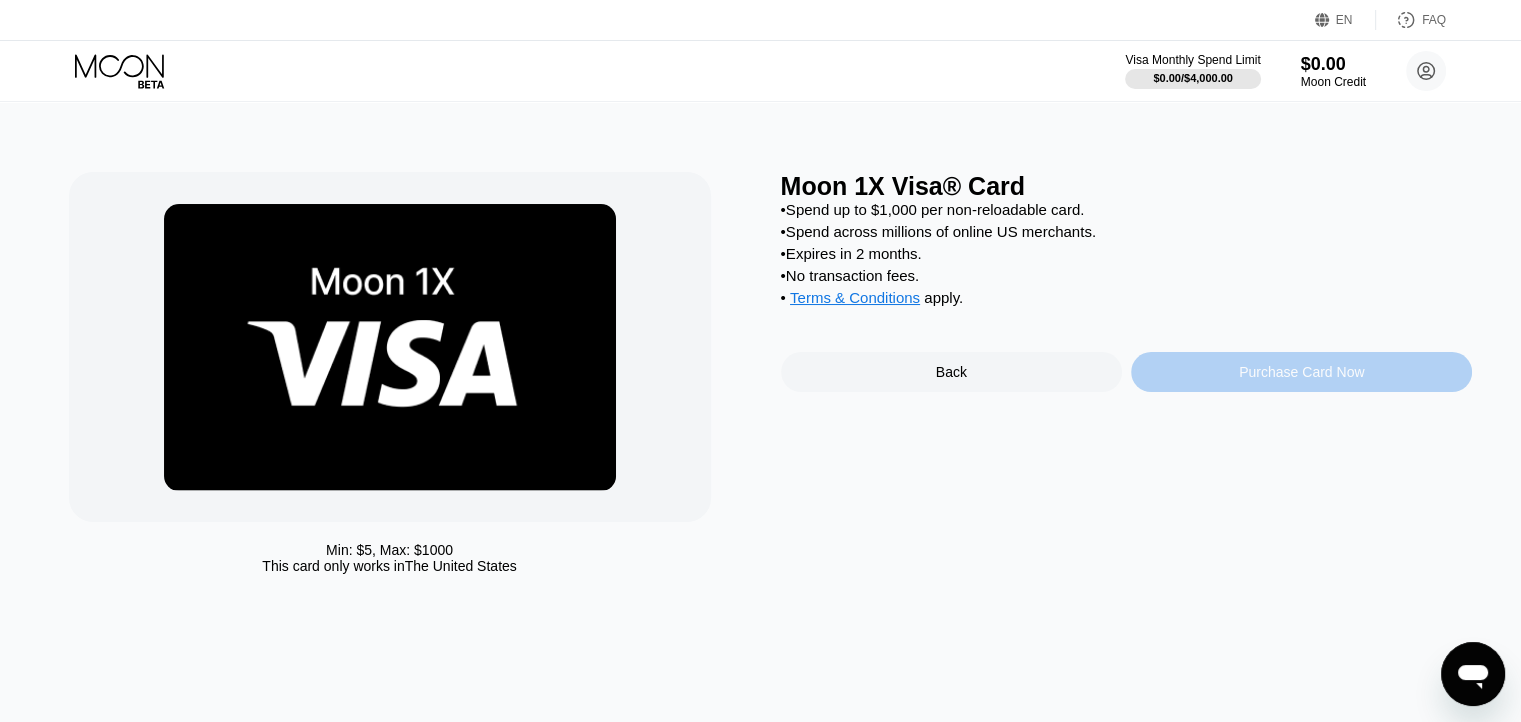 click on "Purchase Card Now" at bounding box center [1301, 372] 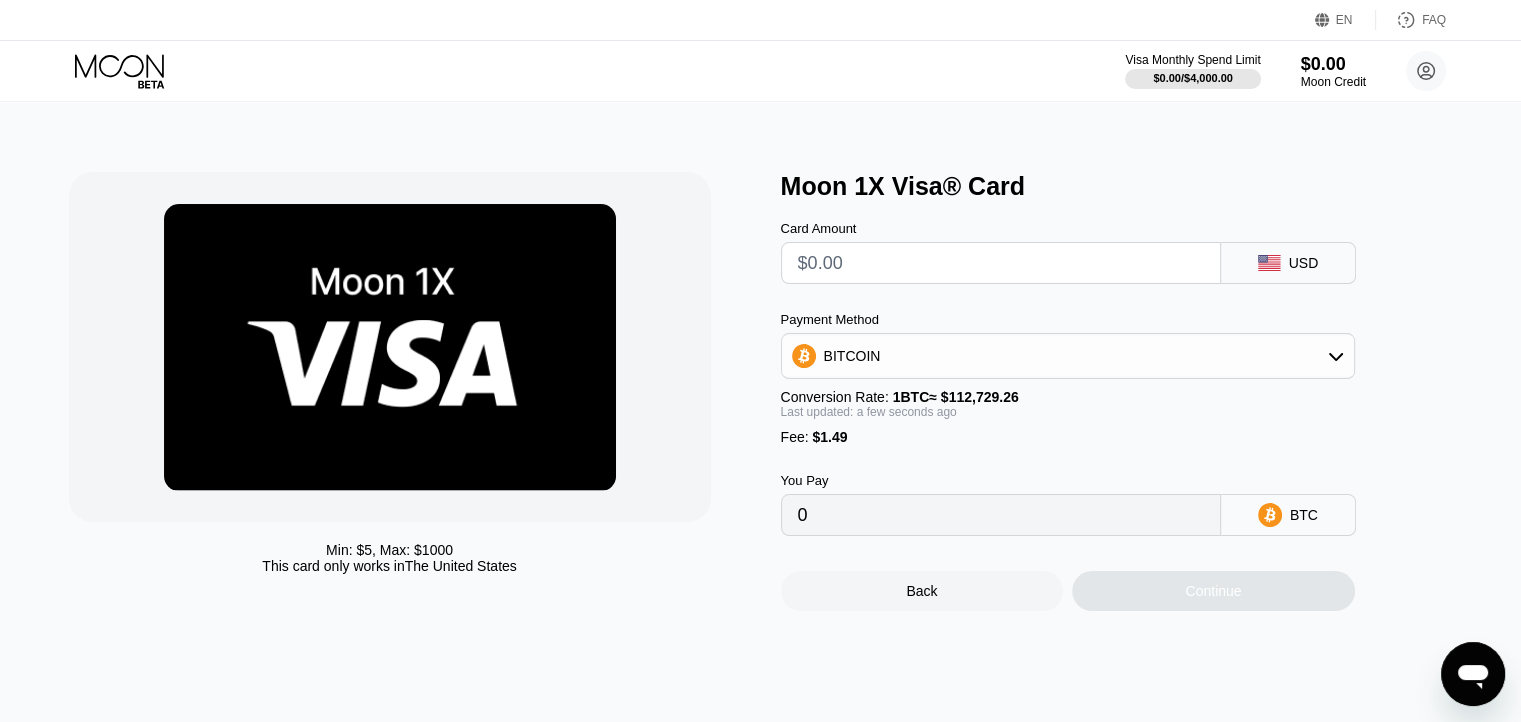 click at bounding box center (1001, 263) 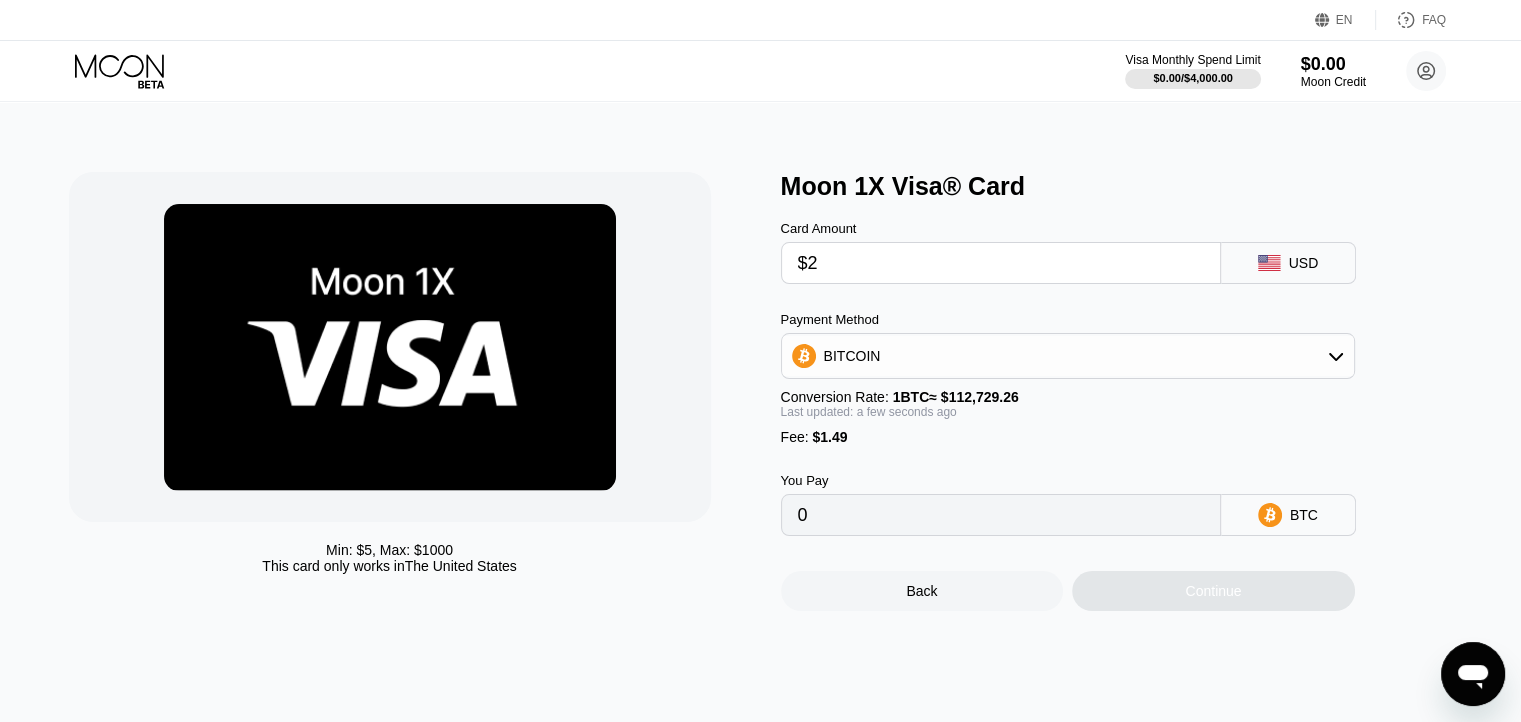 type on "$29" 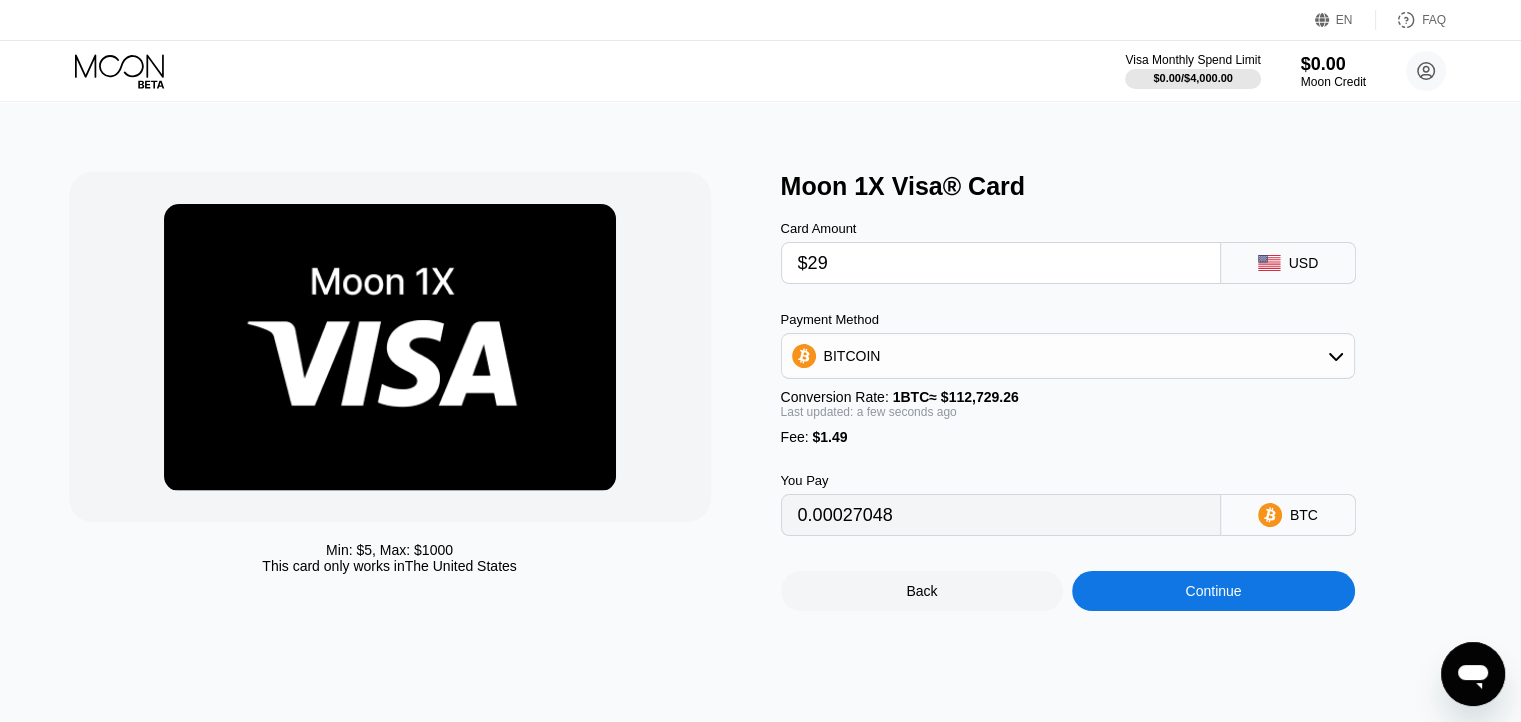 type on "0.00027048" 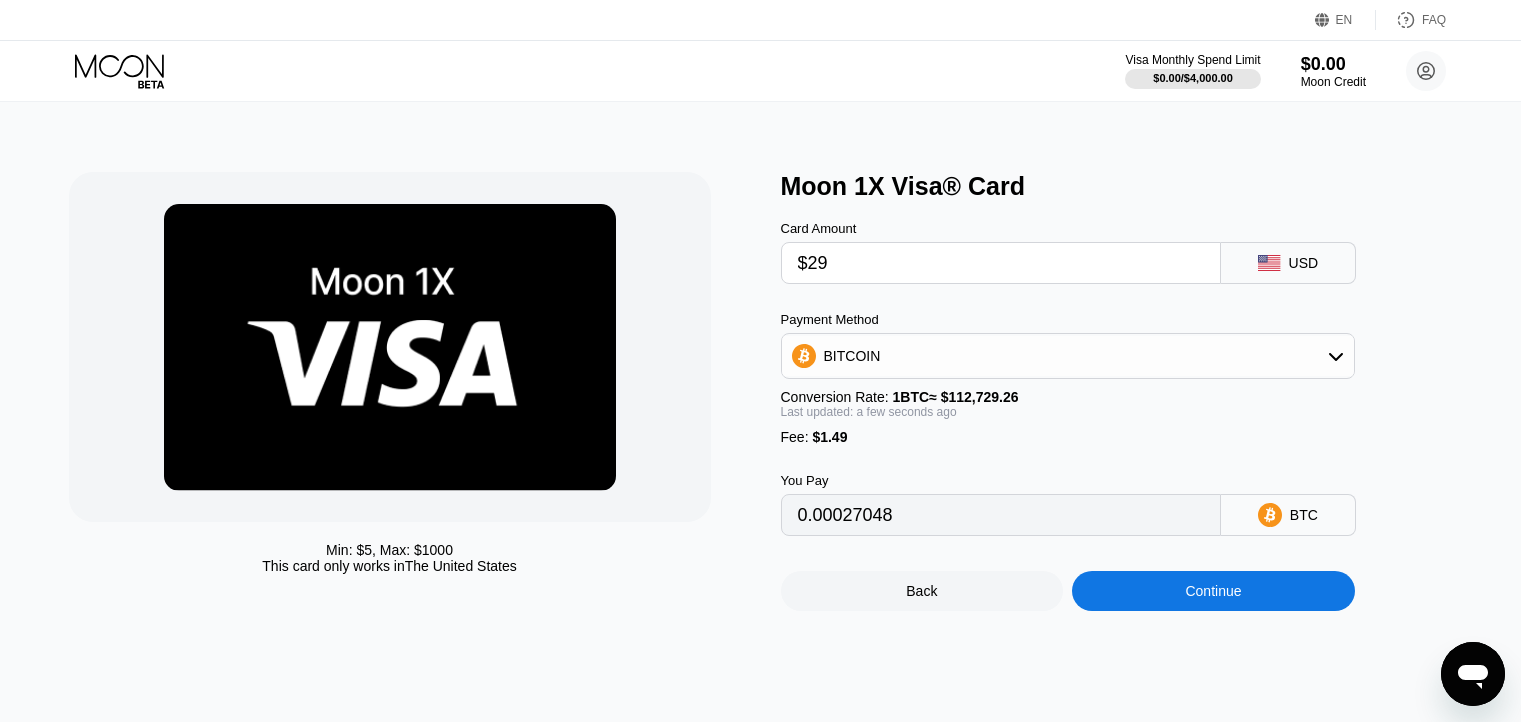 scroll, scrollTop: 0, scrollLeft: 0, axis: both 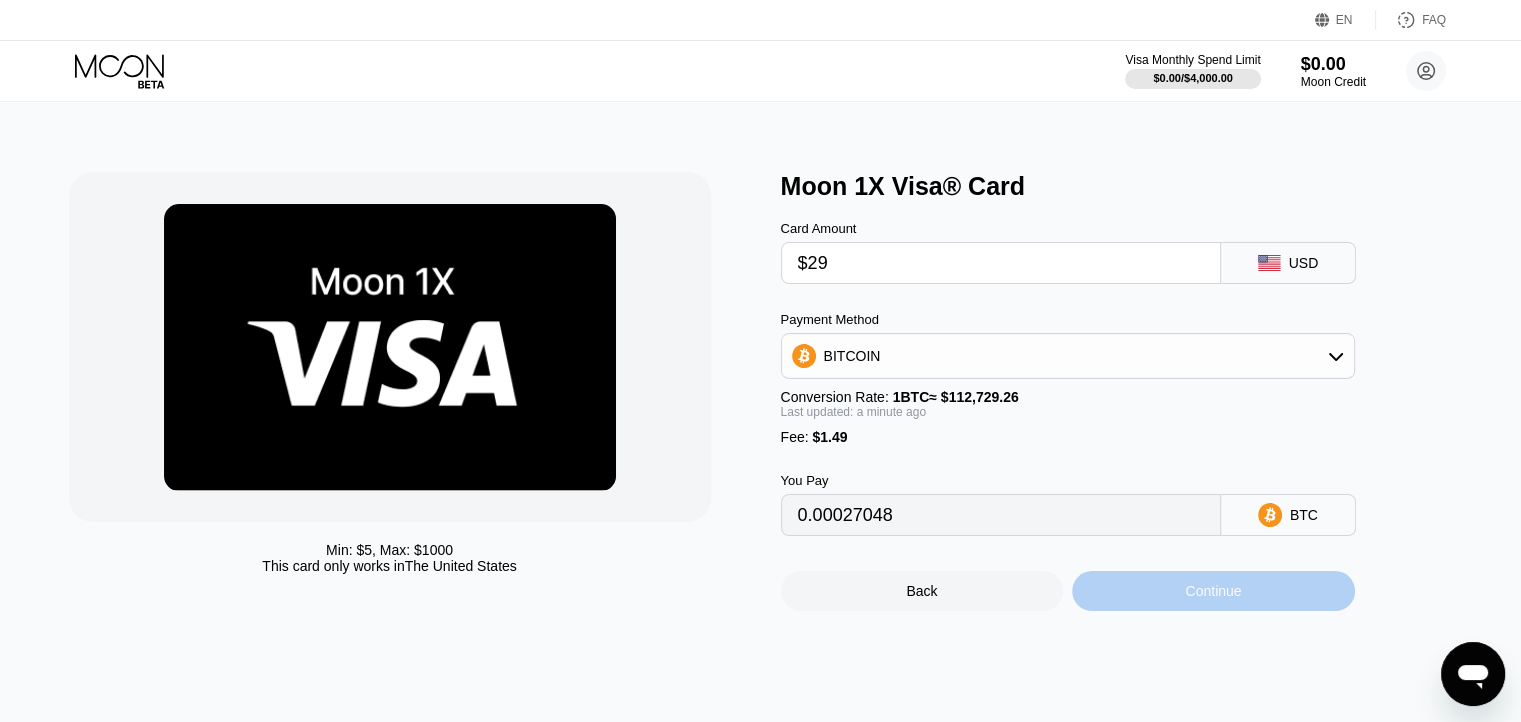 click on "Continue" at bounding box center (1213, 591) 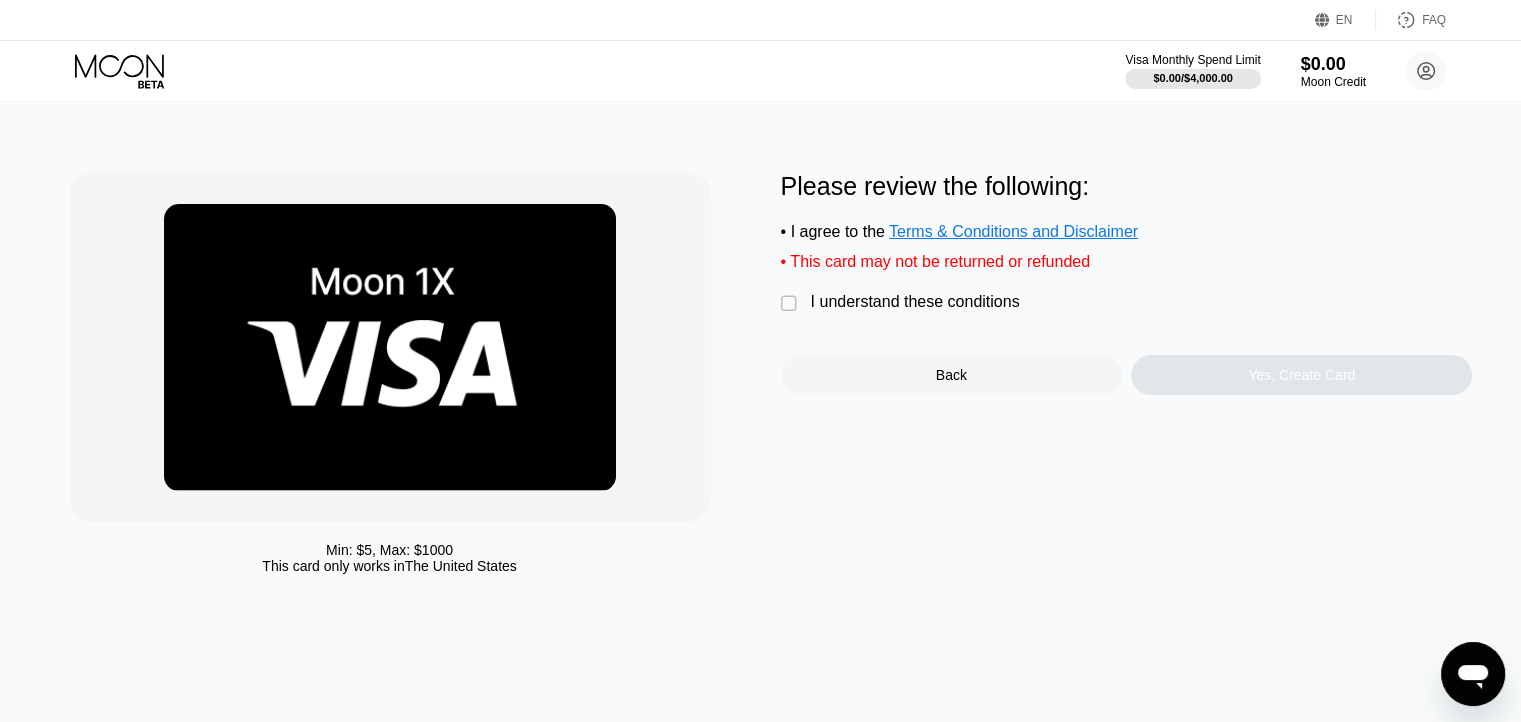 click on "I understand these conditions" at bounding box center (915, 302) 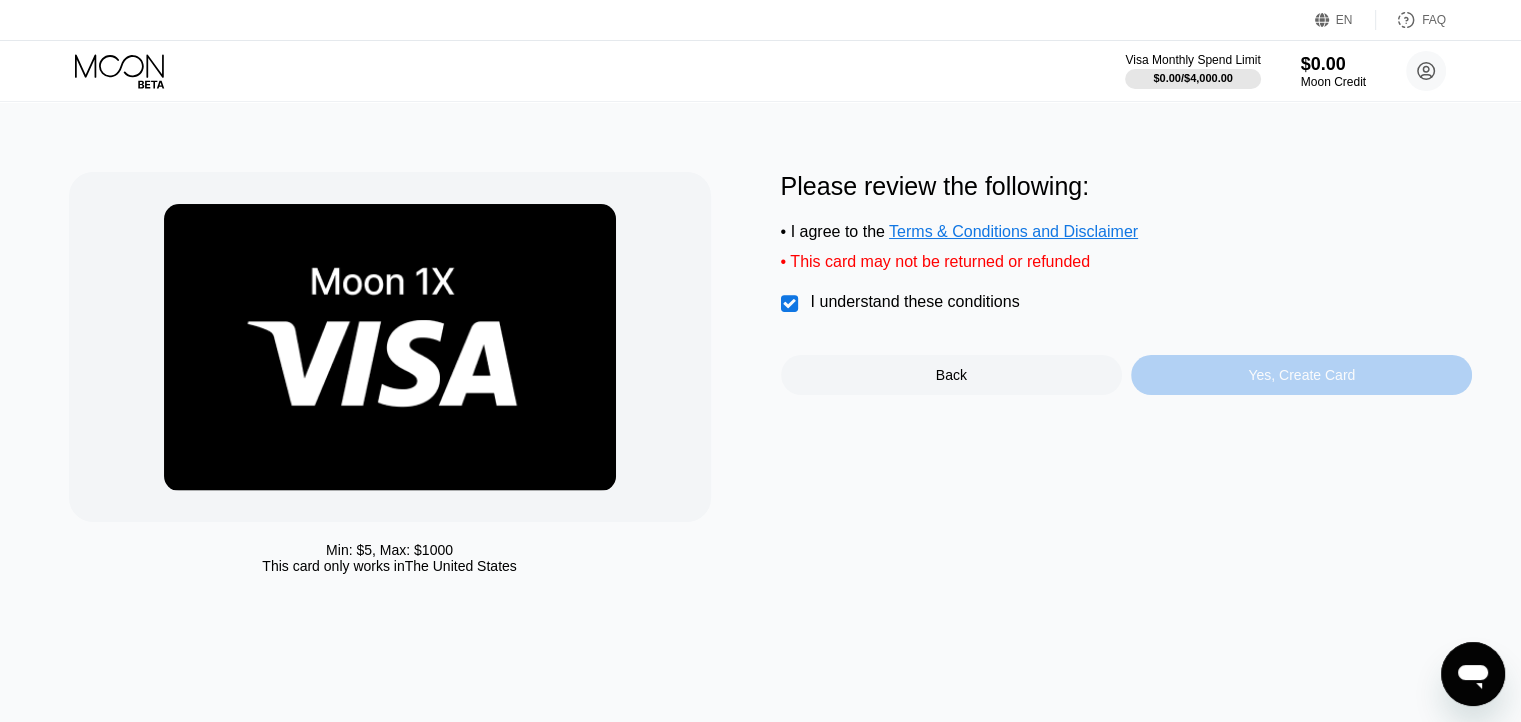 click on "Yes, Create Card" at bounding box center (1301, 375) 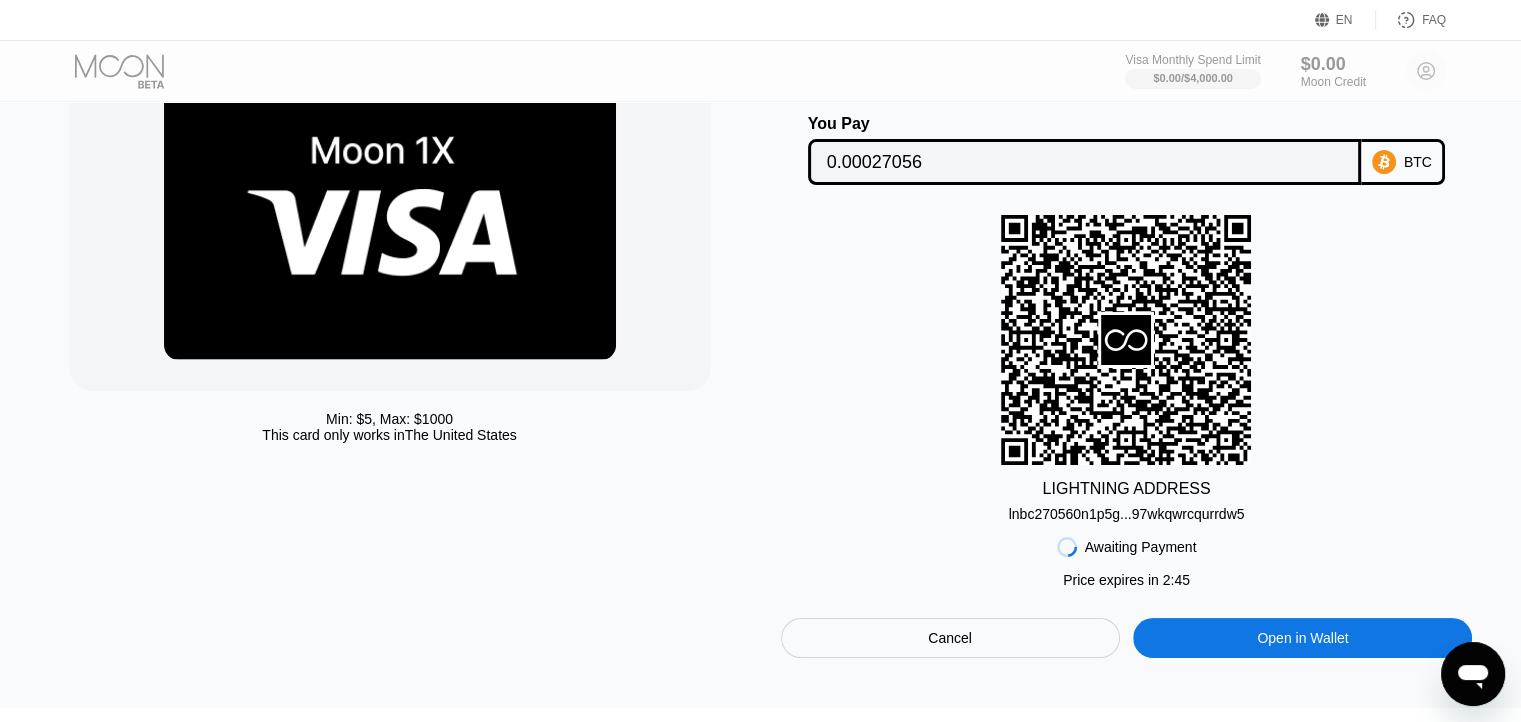 scroll, scrollTop: 140, scrollLeft: 0, axis: vertical 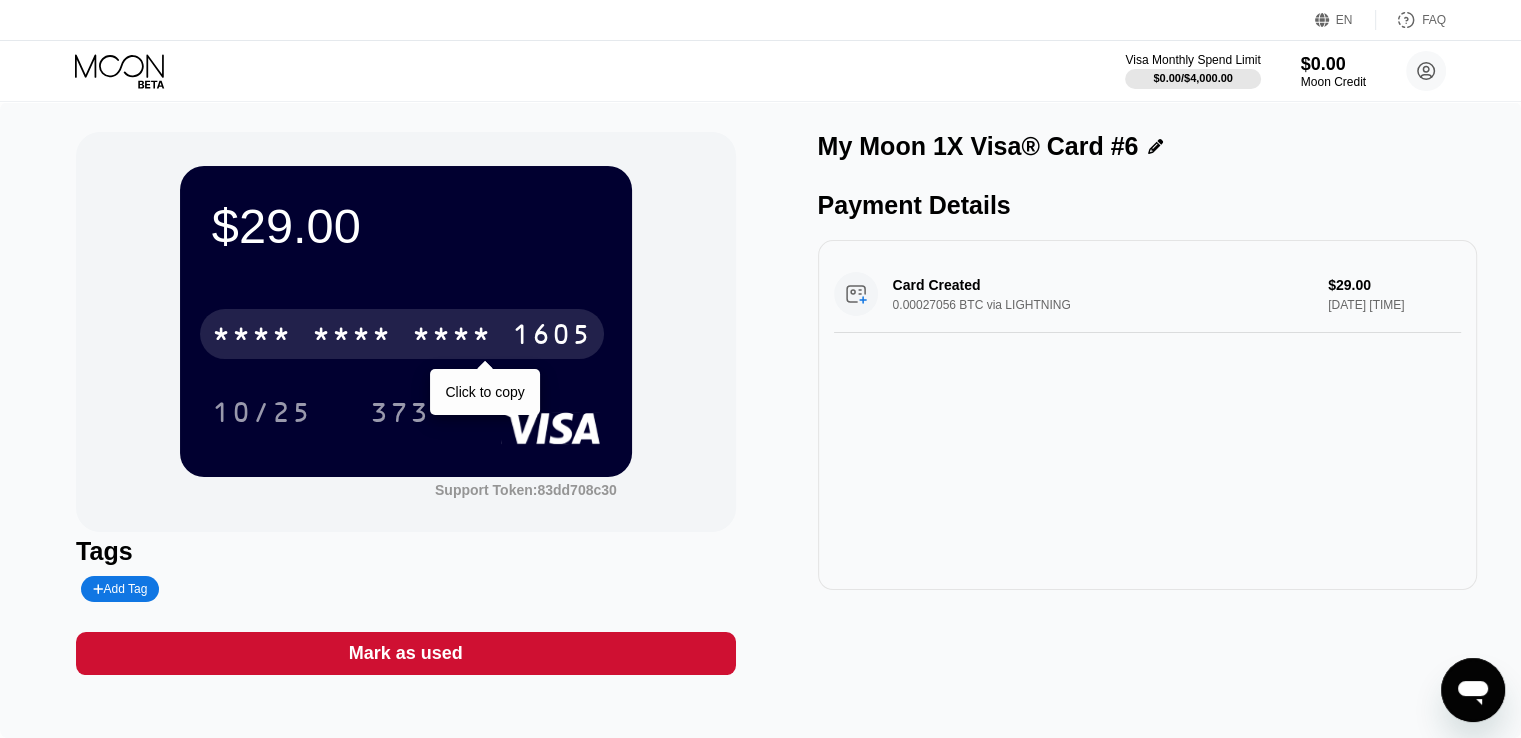 click on "* * * * * * * * * * * * 1605" at bounding box center [402, 334] 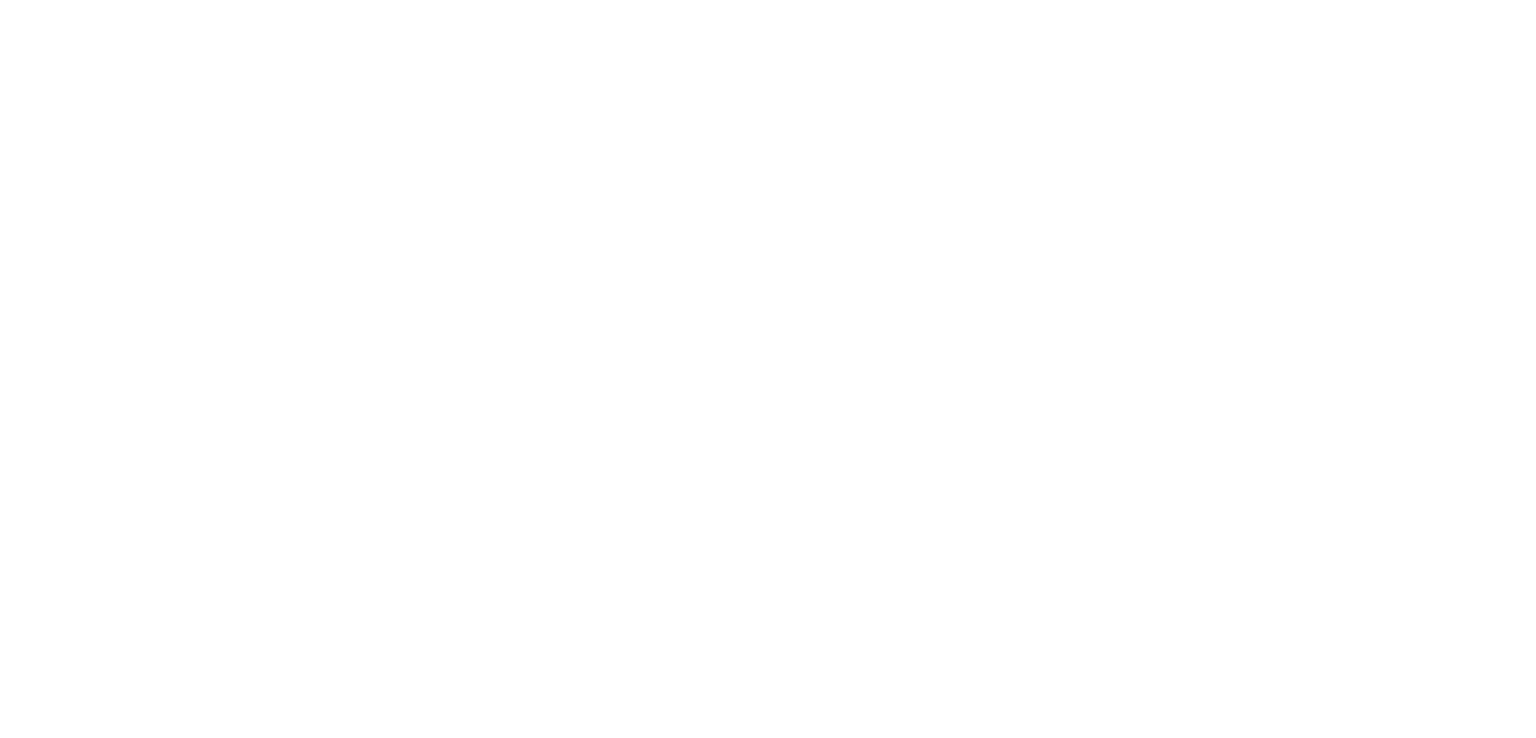 scroll, scrollTop: 0, scrollLeft: 0, axis: both 